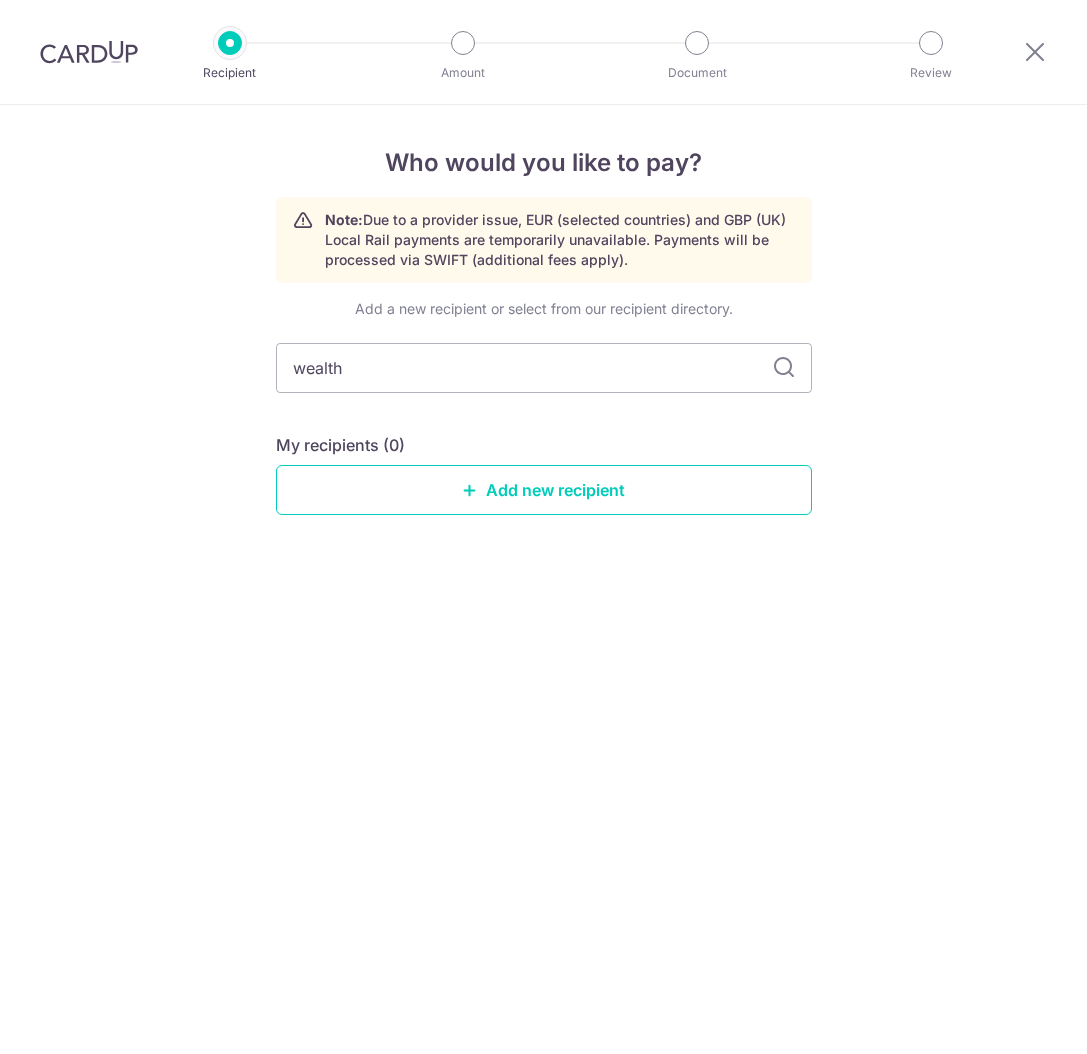 scroll, scrollTop: 0, scrollLeft: 0, axis: both 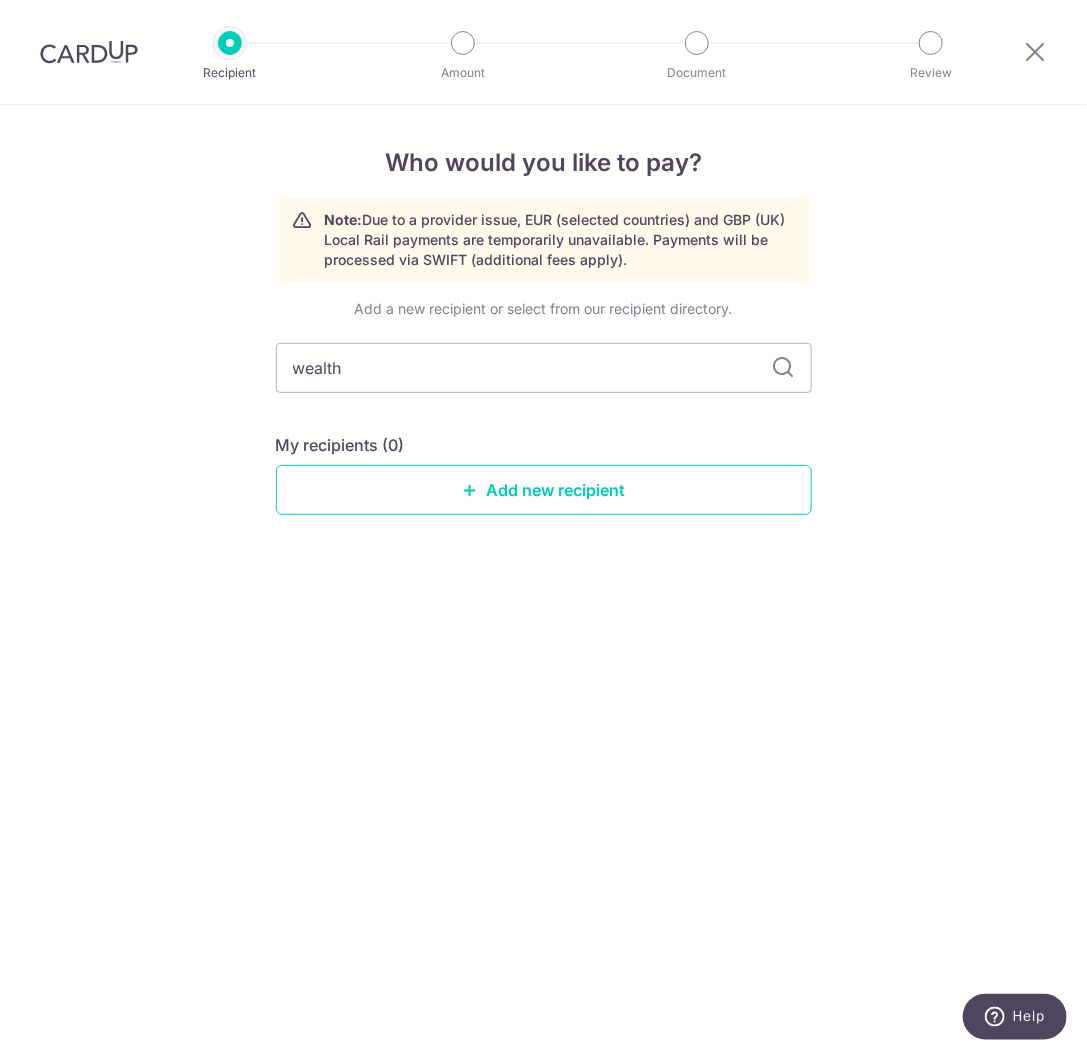 drag, startPoint x: 488, startPoint y: 364, endPoint x: 206, endPoint y: 358, distance: 282.0638 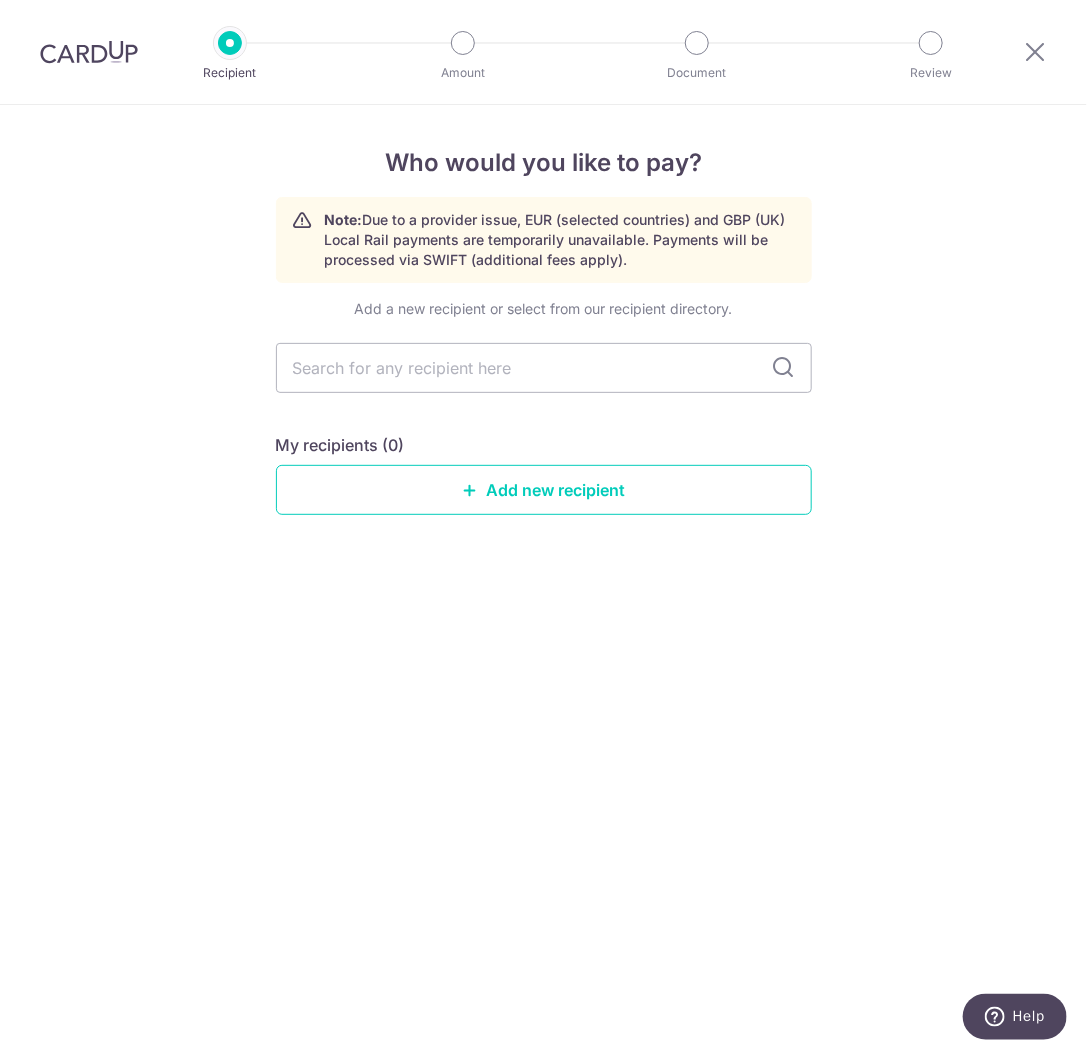 type 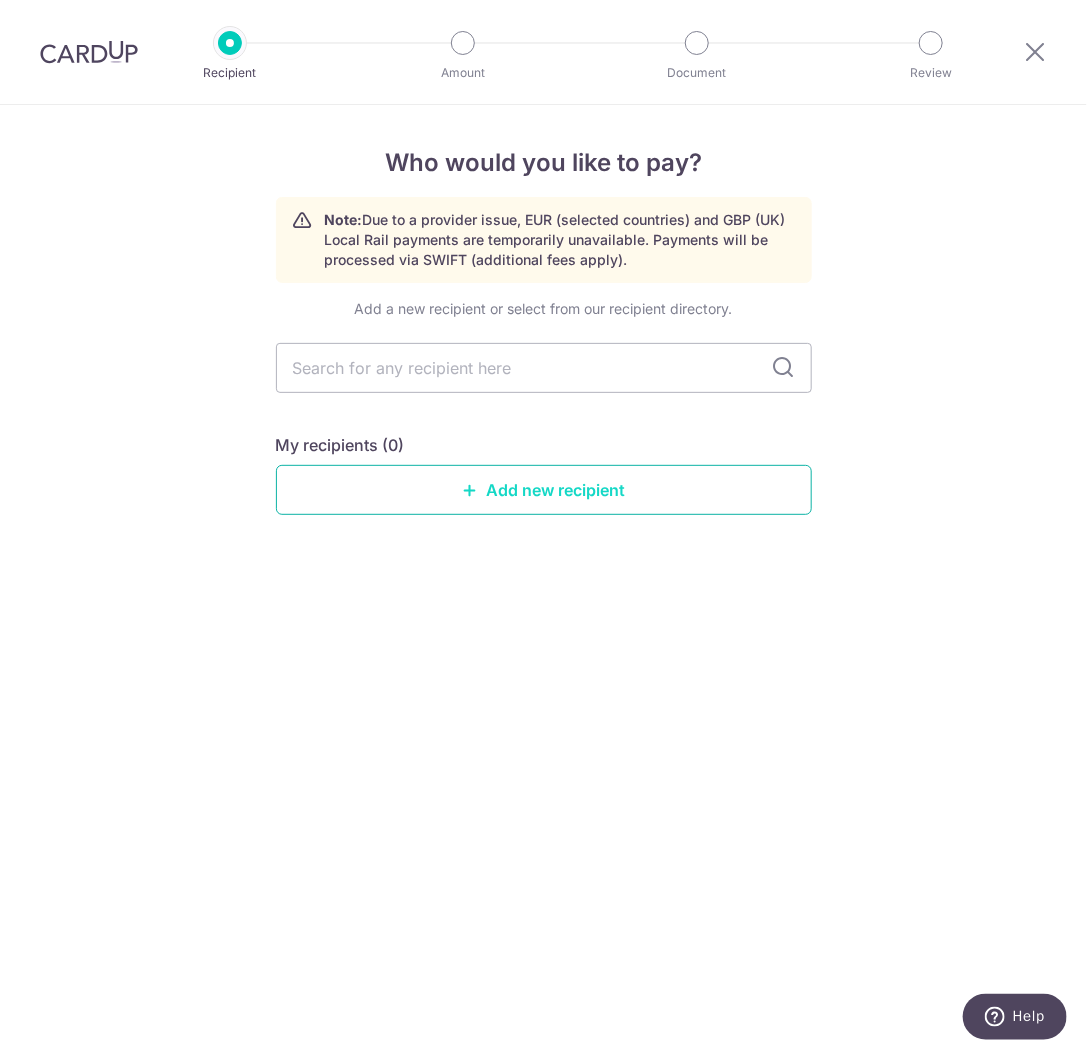 click on "Add new recipient" at bounding box center (544, 490) 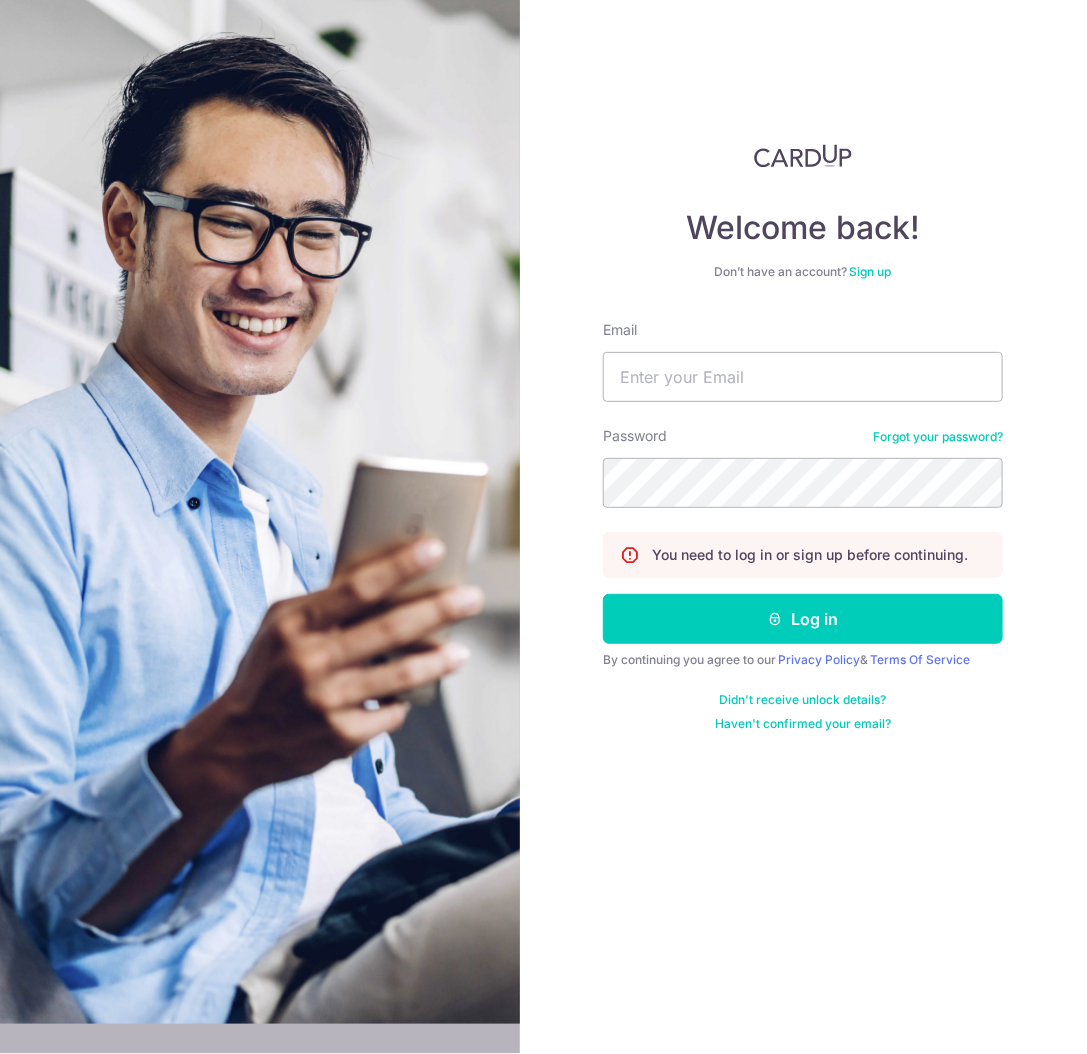 scroll, scrollTop: 0, scrollLeft: 0, axis: both 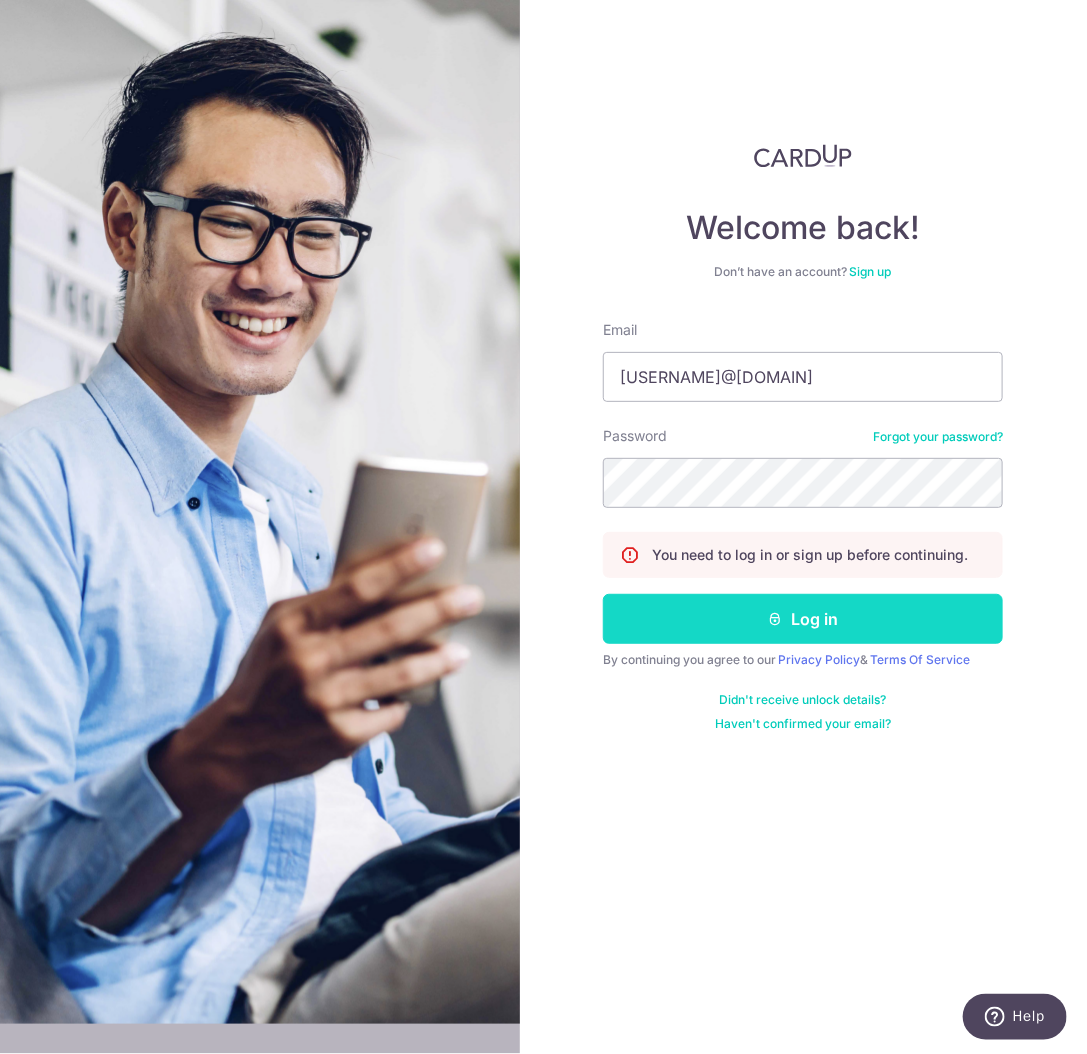 click at bounding box center [776, 619] 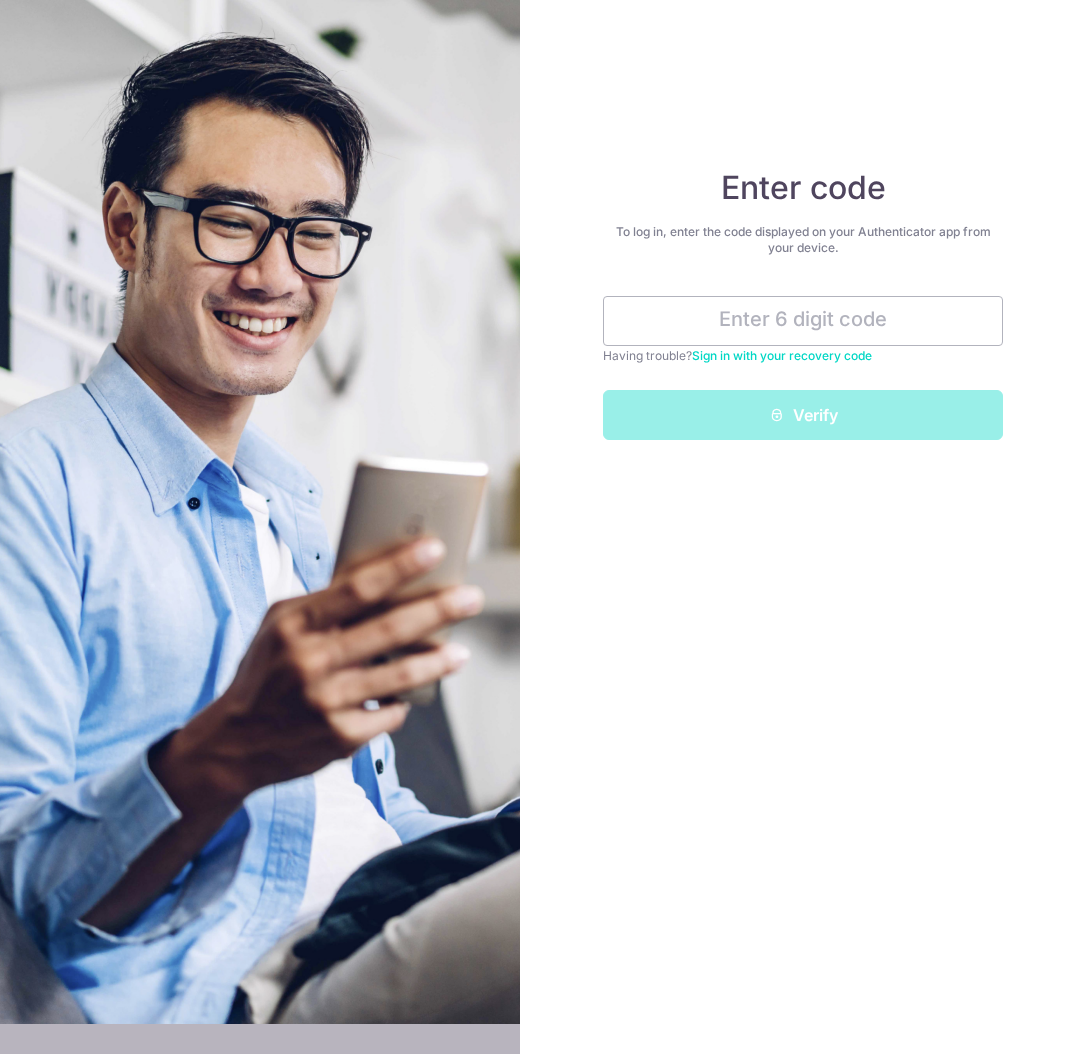 scroll, scrollTop: 0, scrollLeft: 0, axis: both 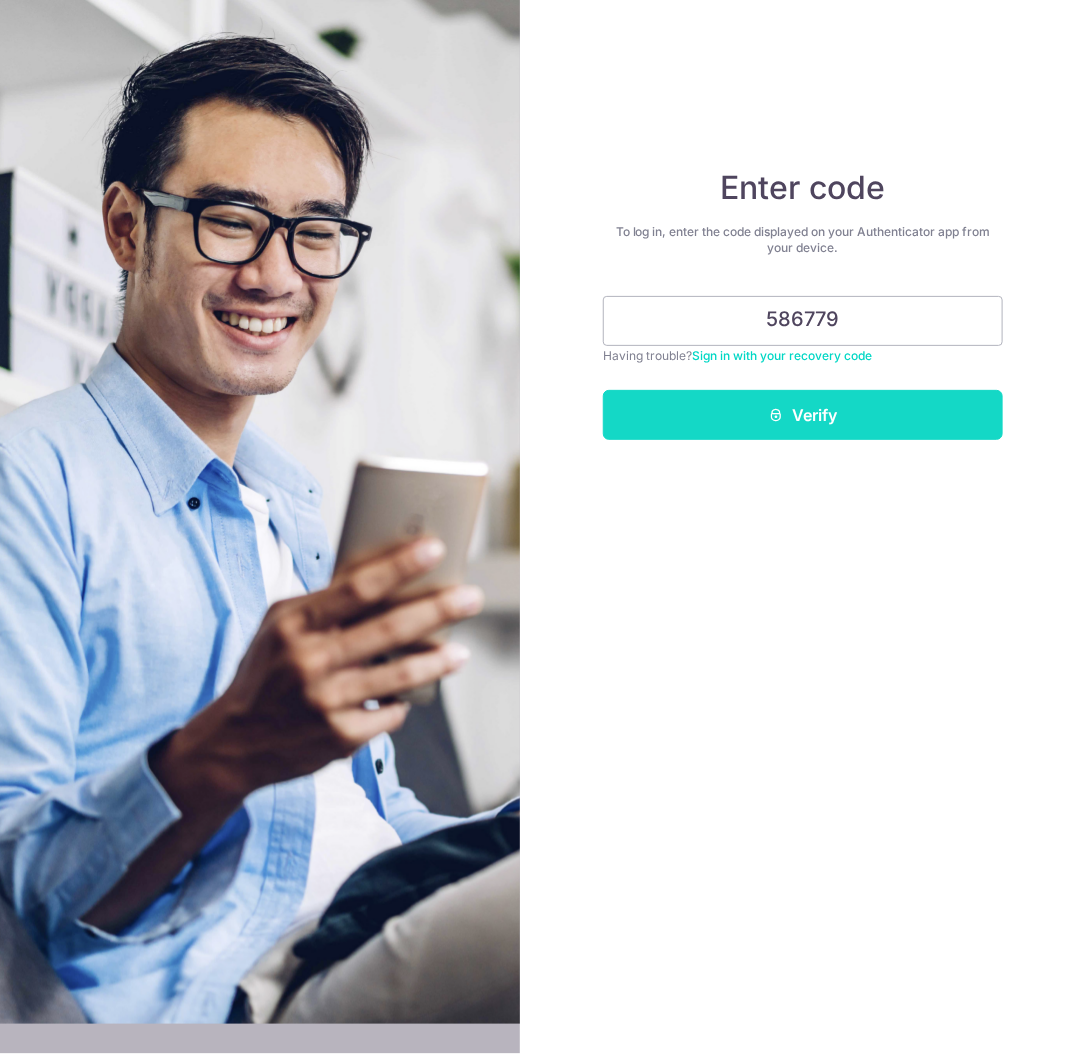 type on "586779" 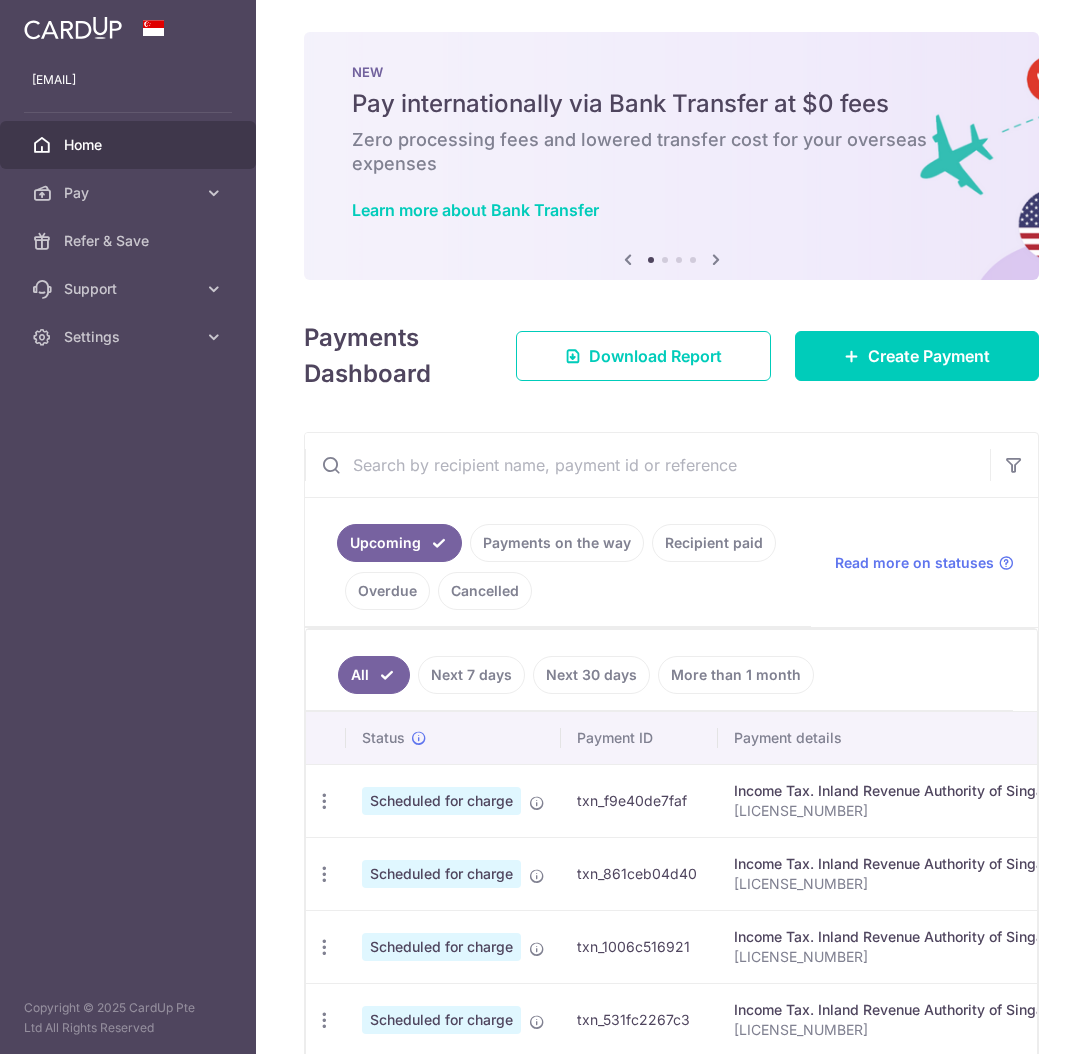 scroll, scrollTop: 0, scrollLeft: 0, axis: both 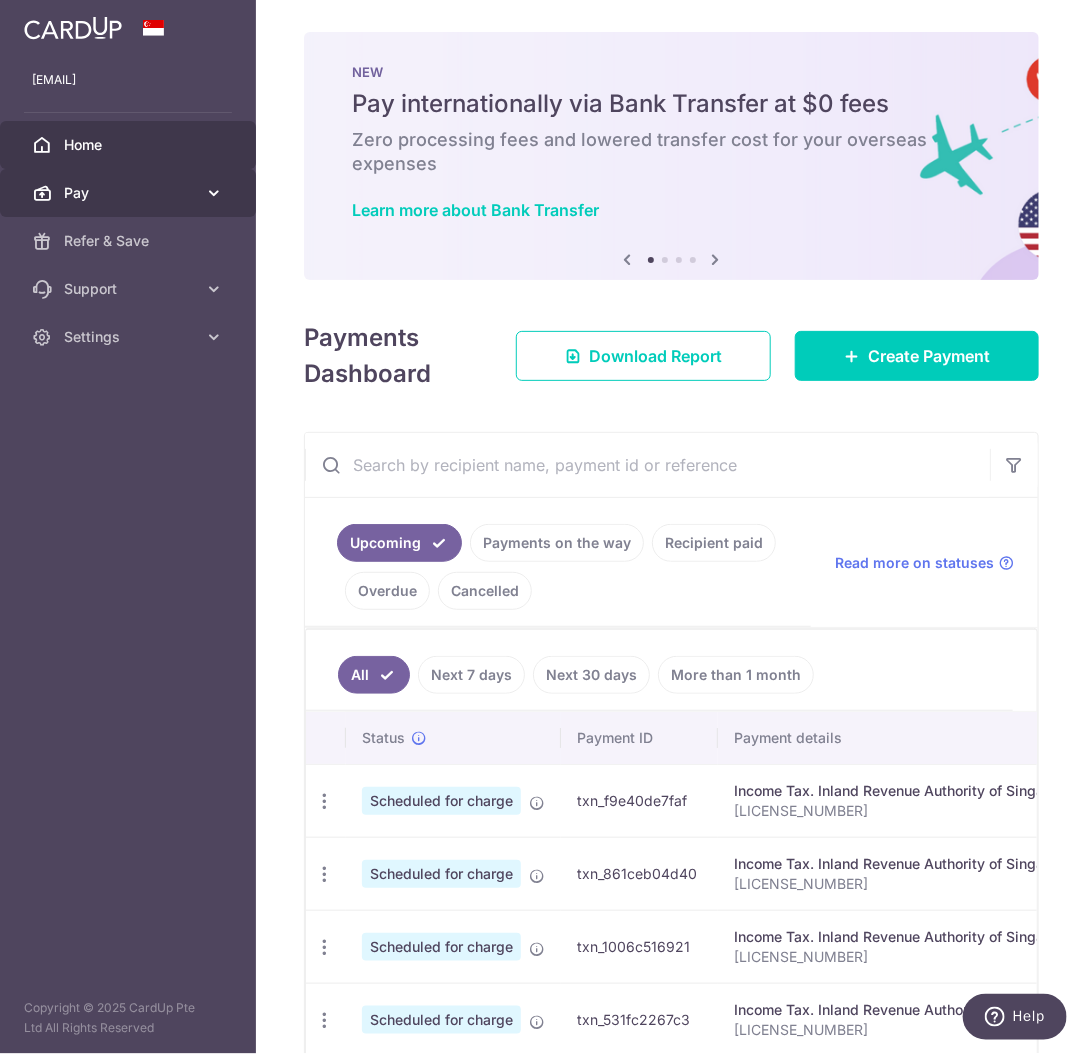 click on "Pay" at bounding box center (130, 193) 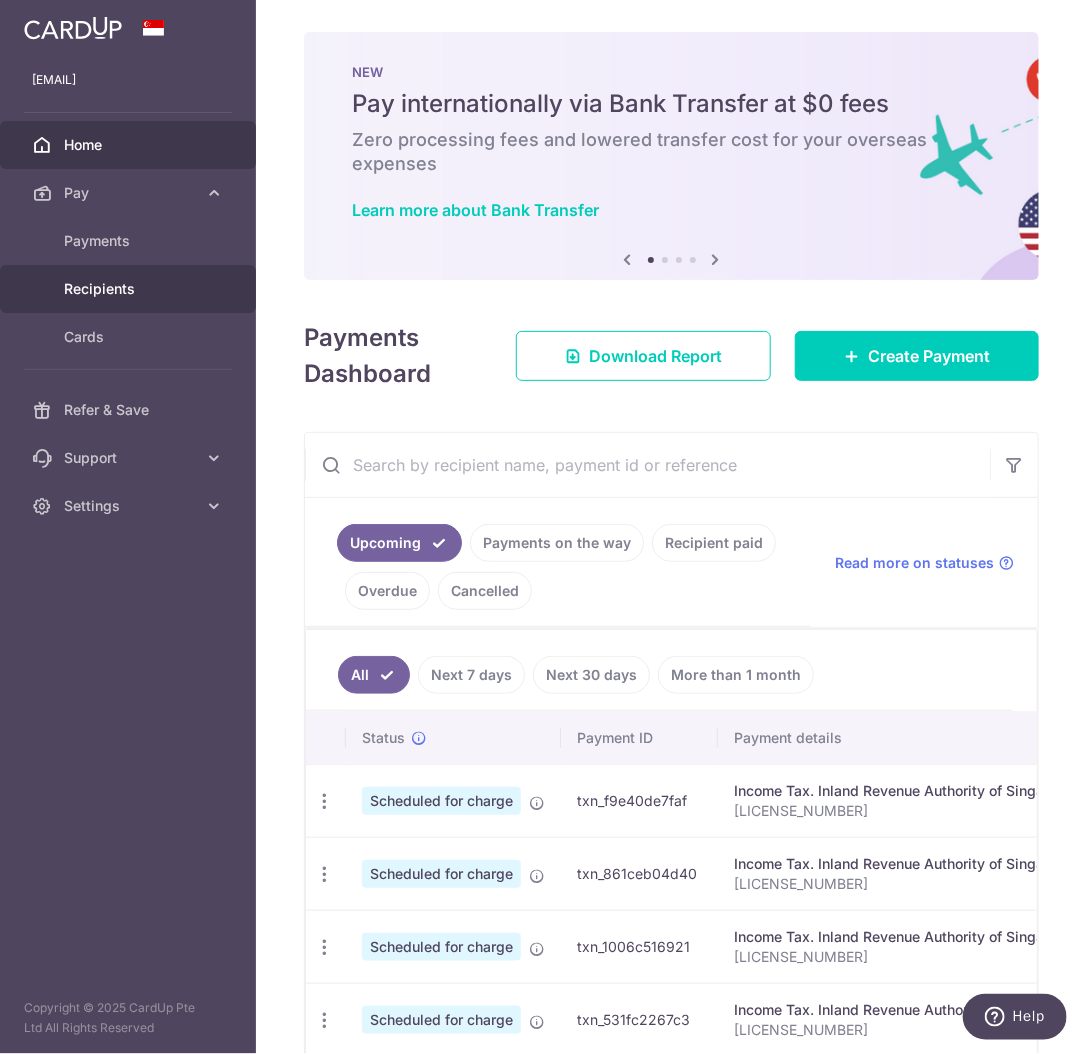 click on "Recipients" at bounding box center [130, 289] 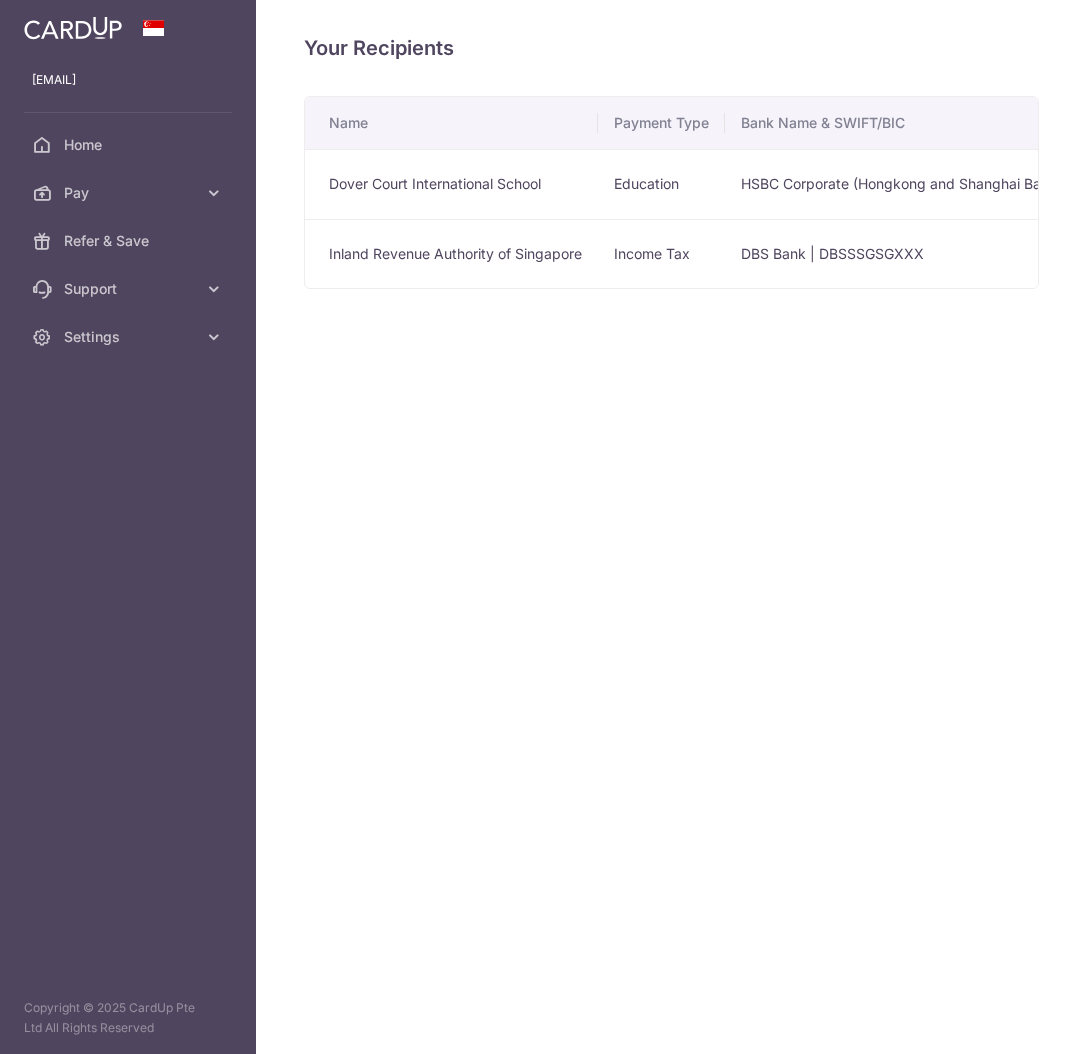scroll, scrollTop: 0, scrollLeft: 0, axis: both 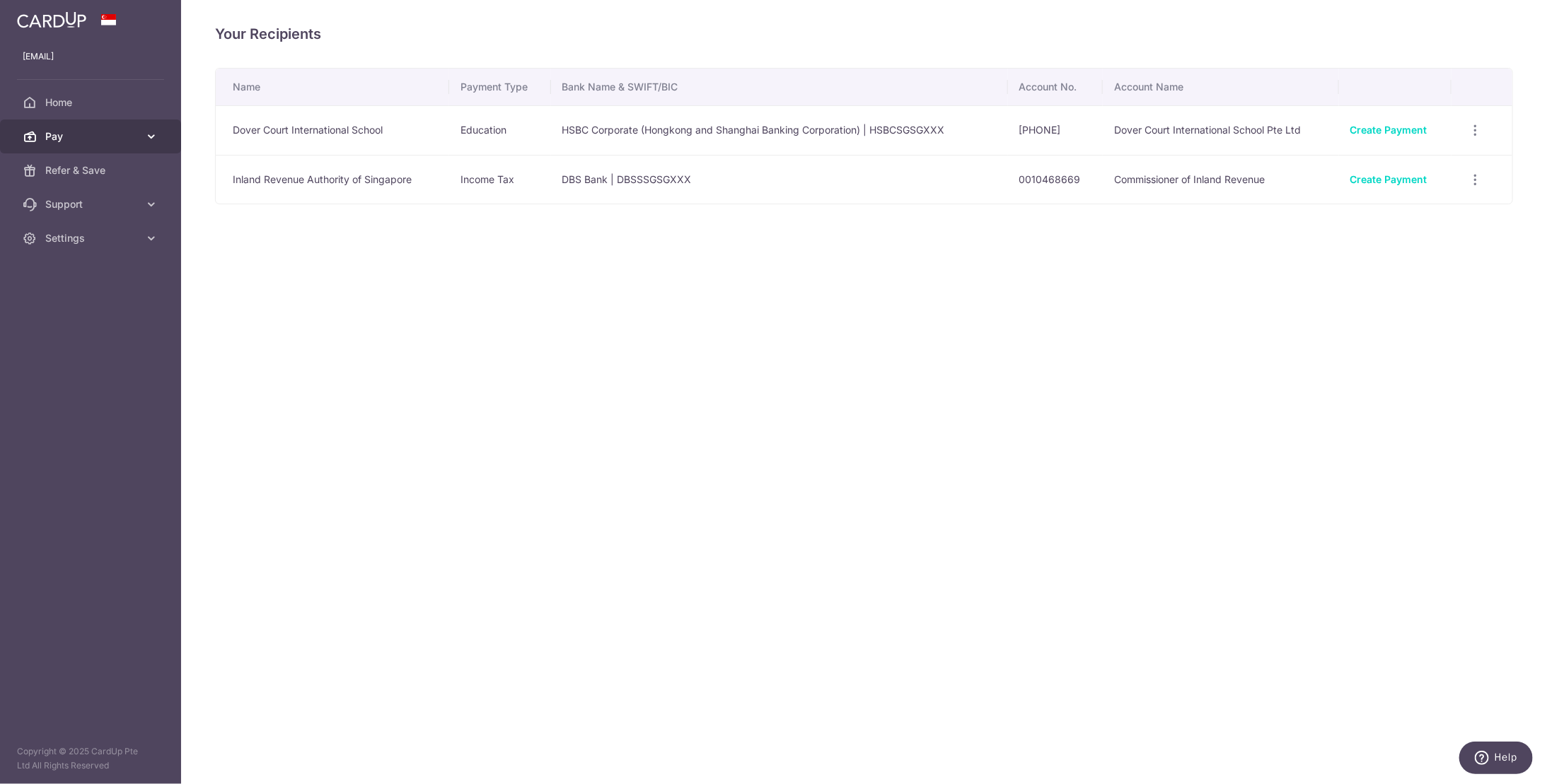 click on "Pay" at bounding box center (92, 136) 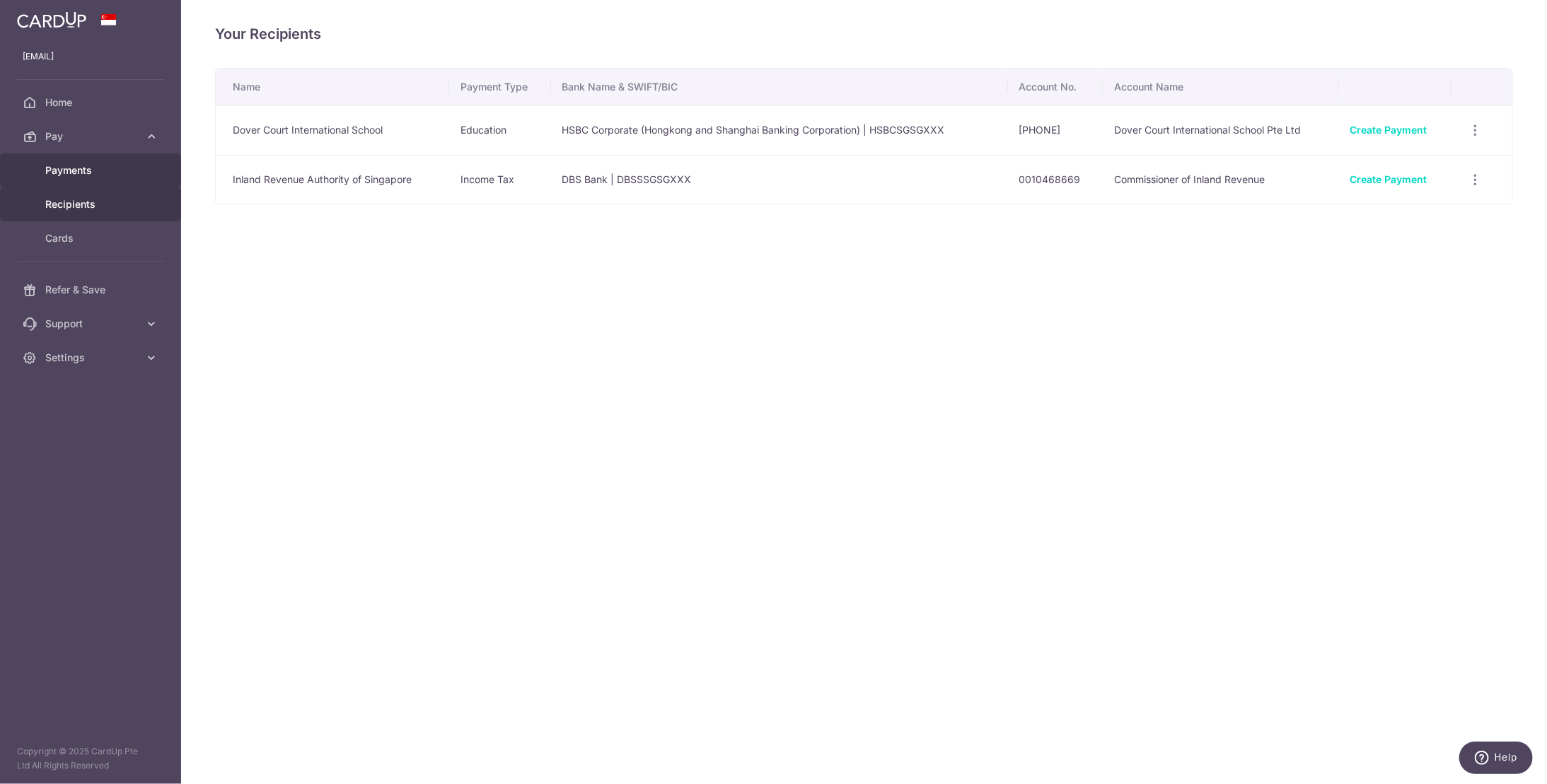 click on "Payments" at bounding box center [92, 170] 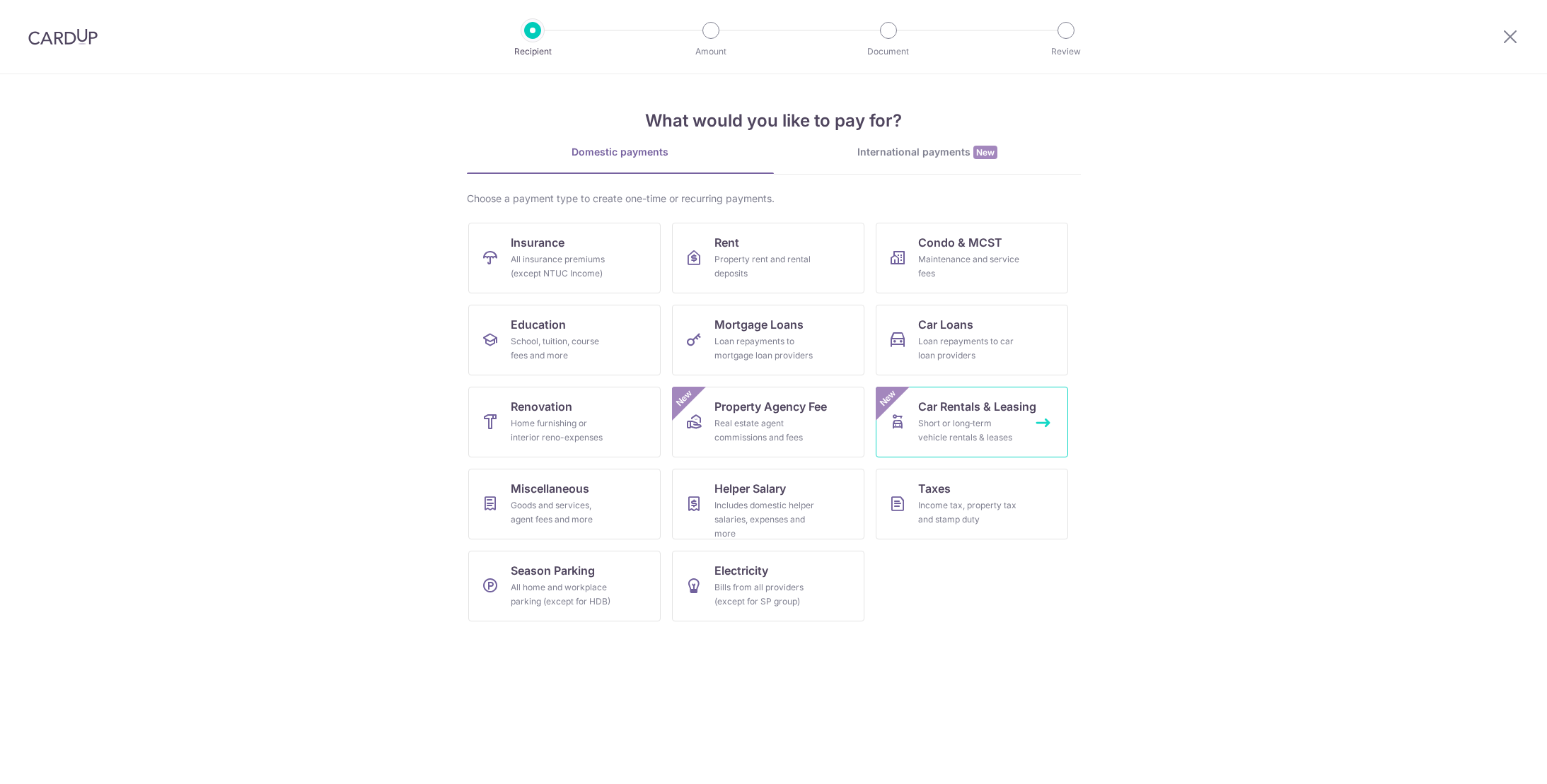 scroll, scrollTop: 0, scrollLeft: 0, axis: both 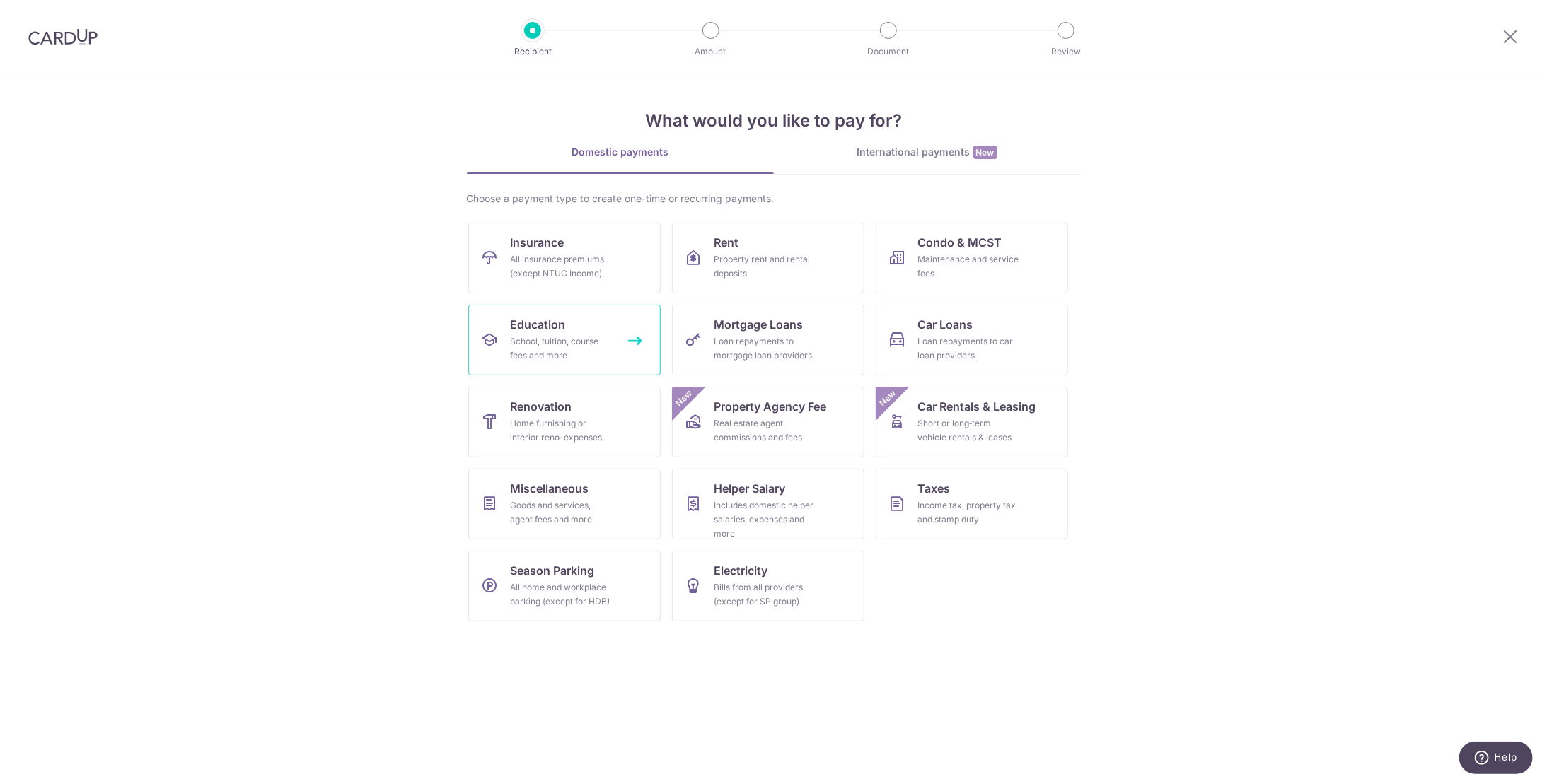 click on "School, tuition, course fees and more" at bounding box center [562, 349] 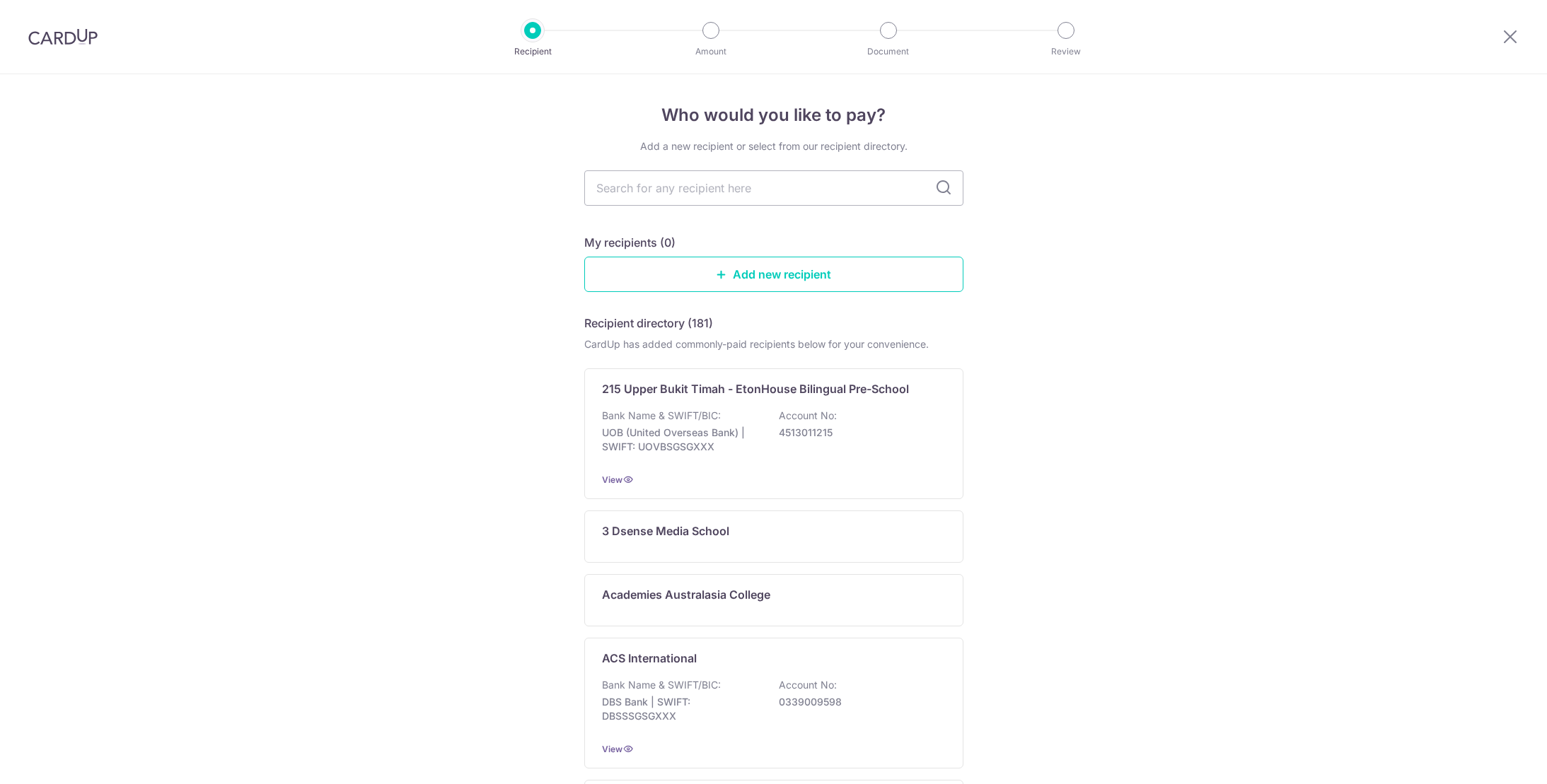 scroll, scrollTop: 0, scrollLeft: 0, axis: both 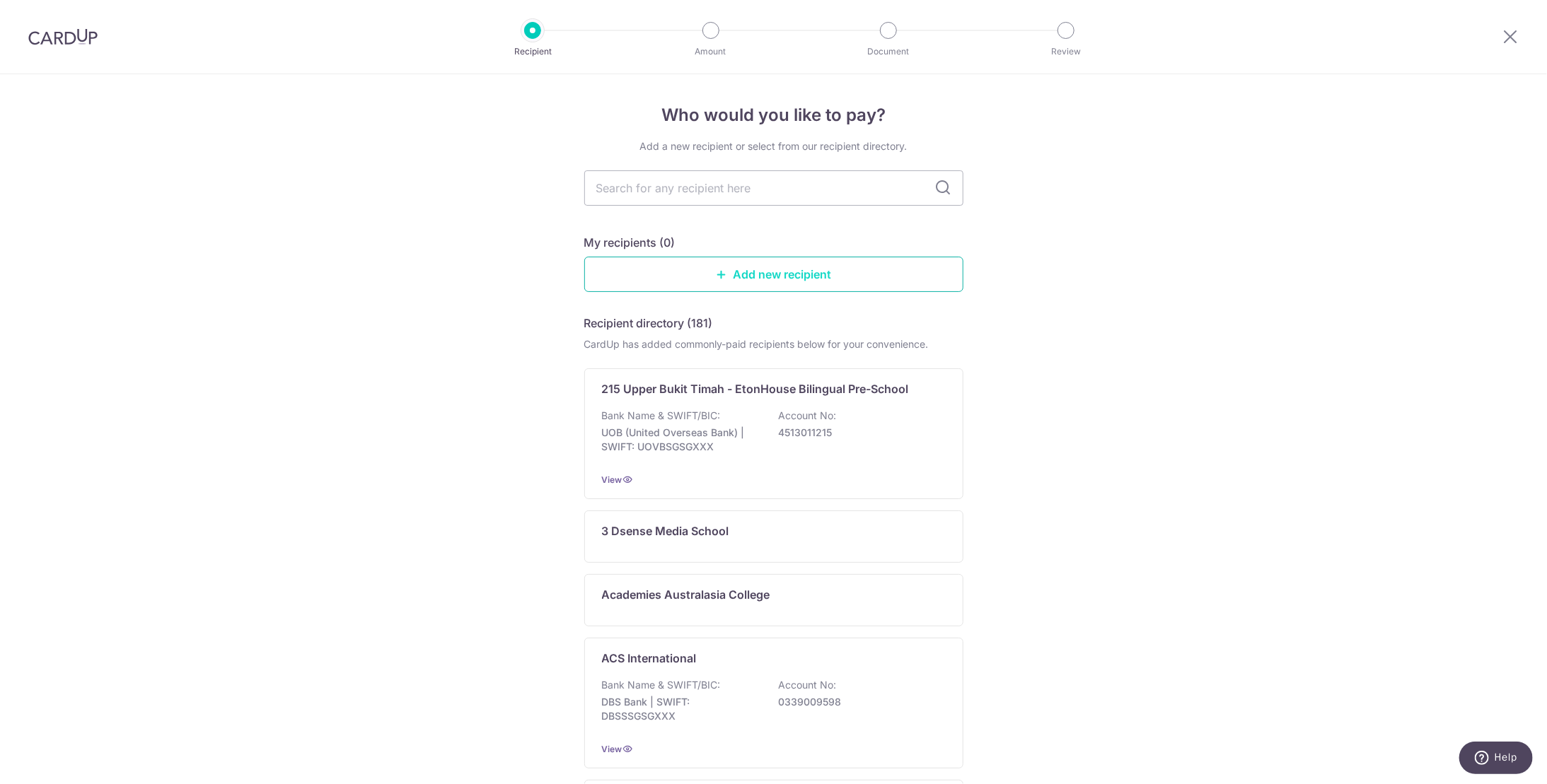 click on "Add new recipient" at bounding box center [774, 274] 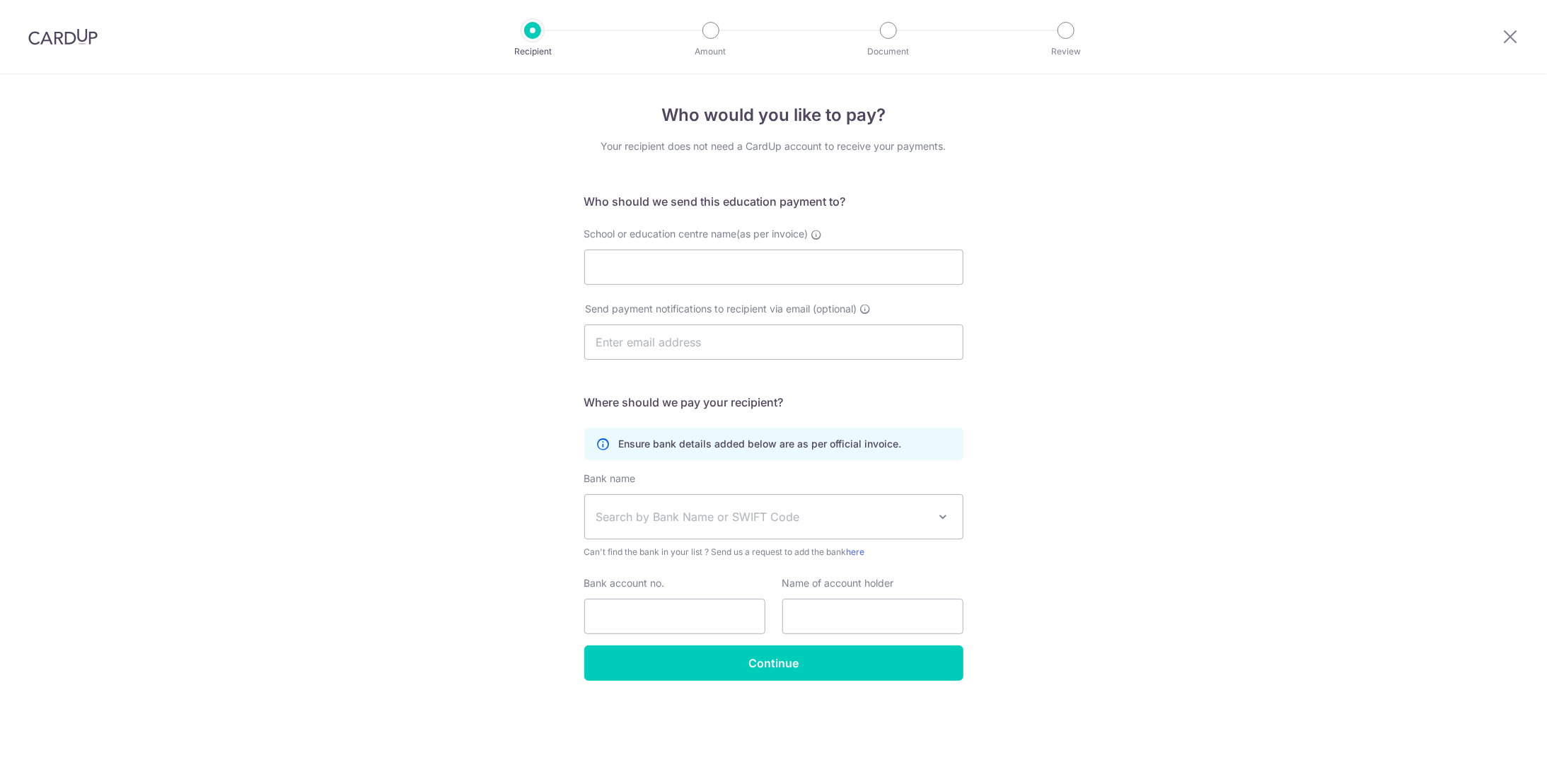 scroll, scrollTop: 0, scrollLeft: 0, axis: both 